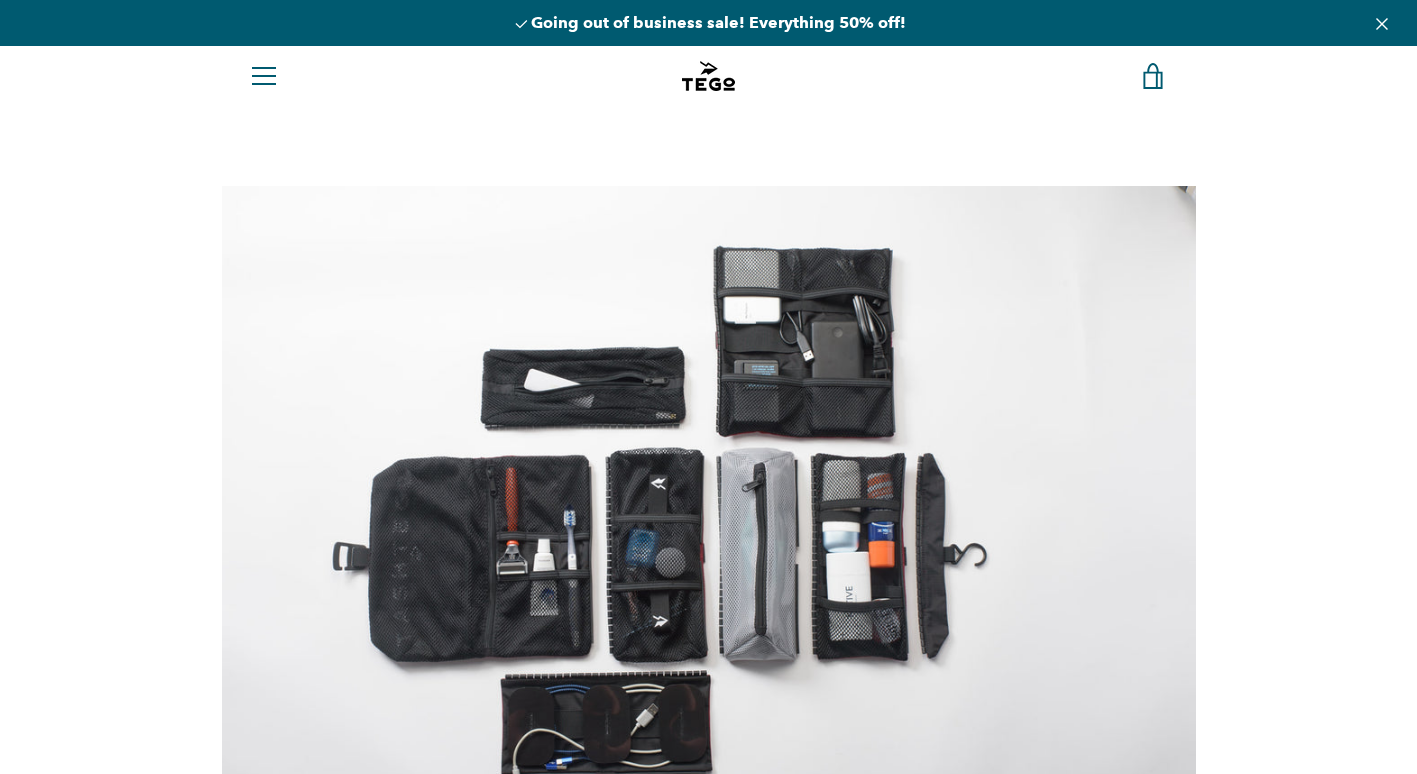 scroll, scrollTop: 0, scrollLeft: 0, axis: both 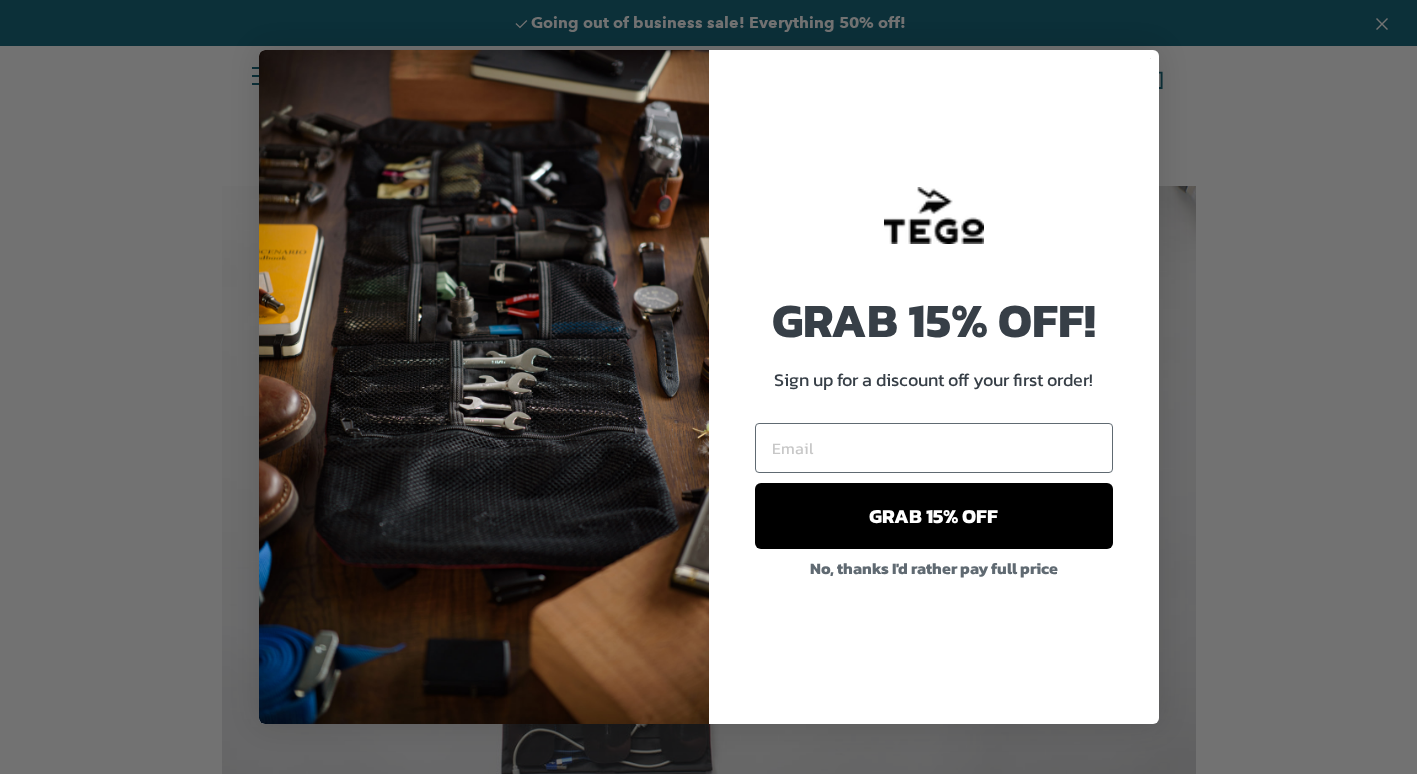 select on "recent" 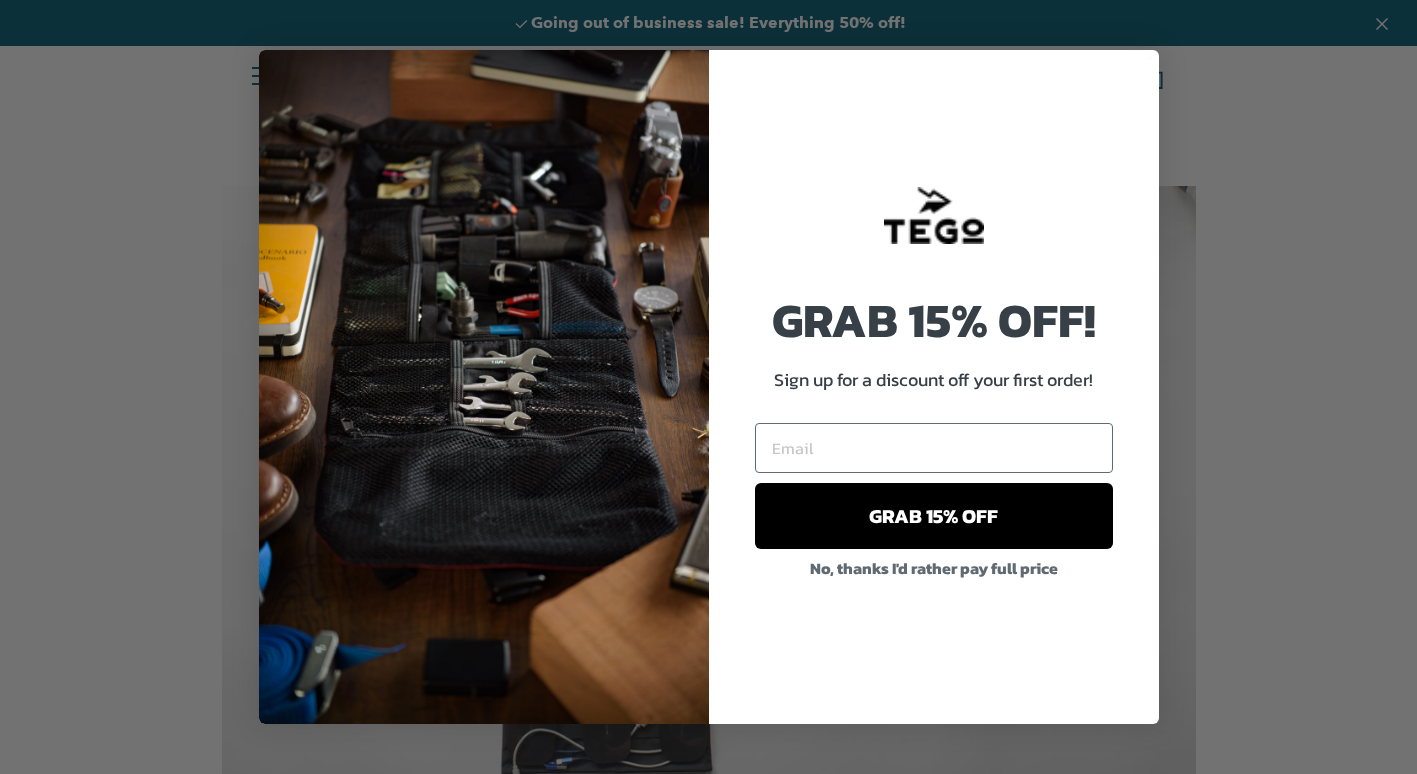 select on "recent" 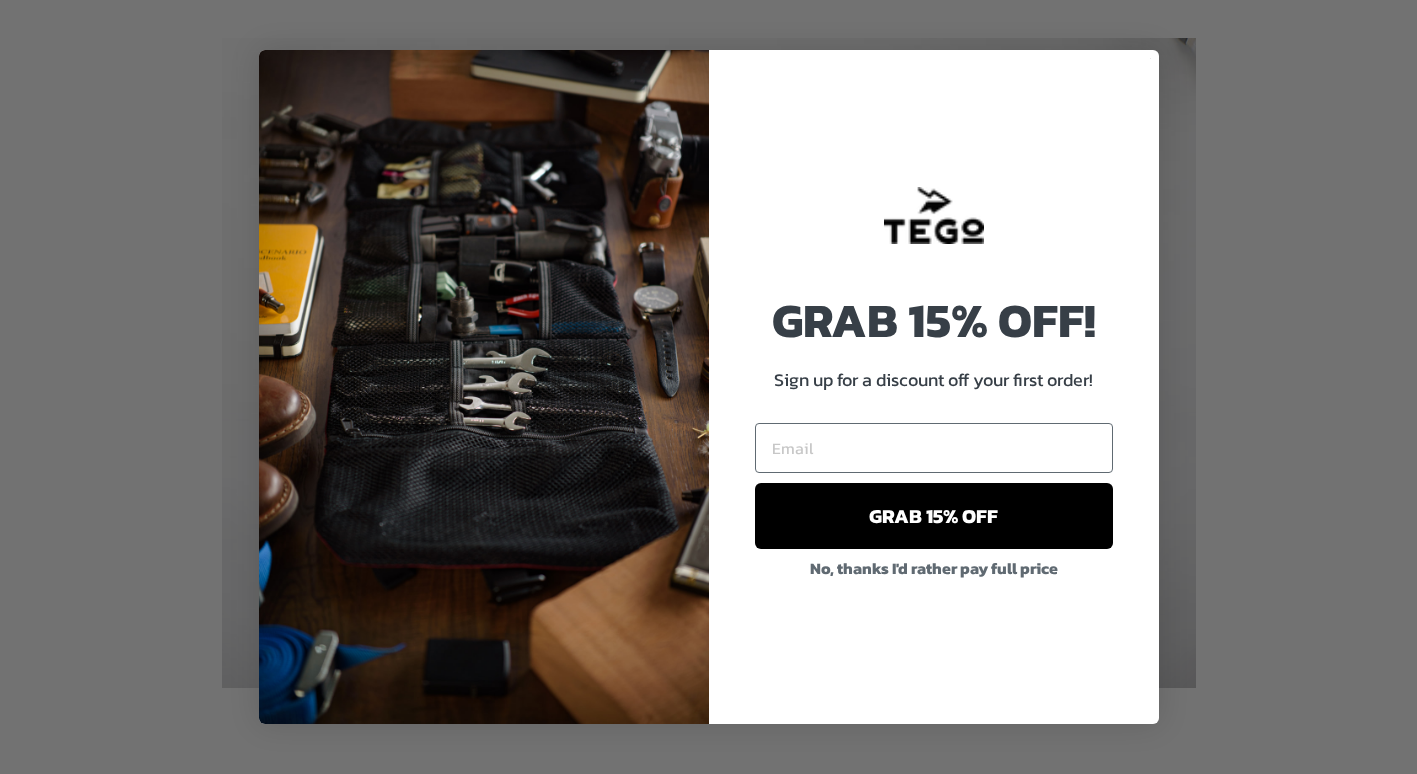 scroll, scrollTop: 200, scrollLeft: 0, axis: vertical 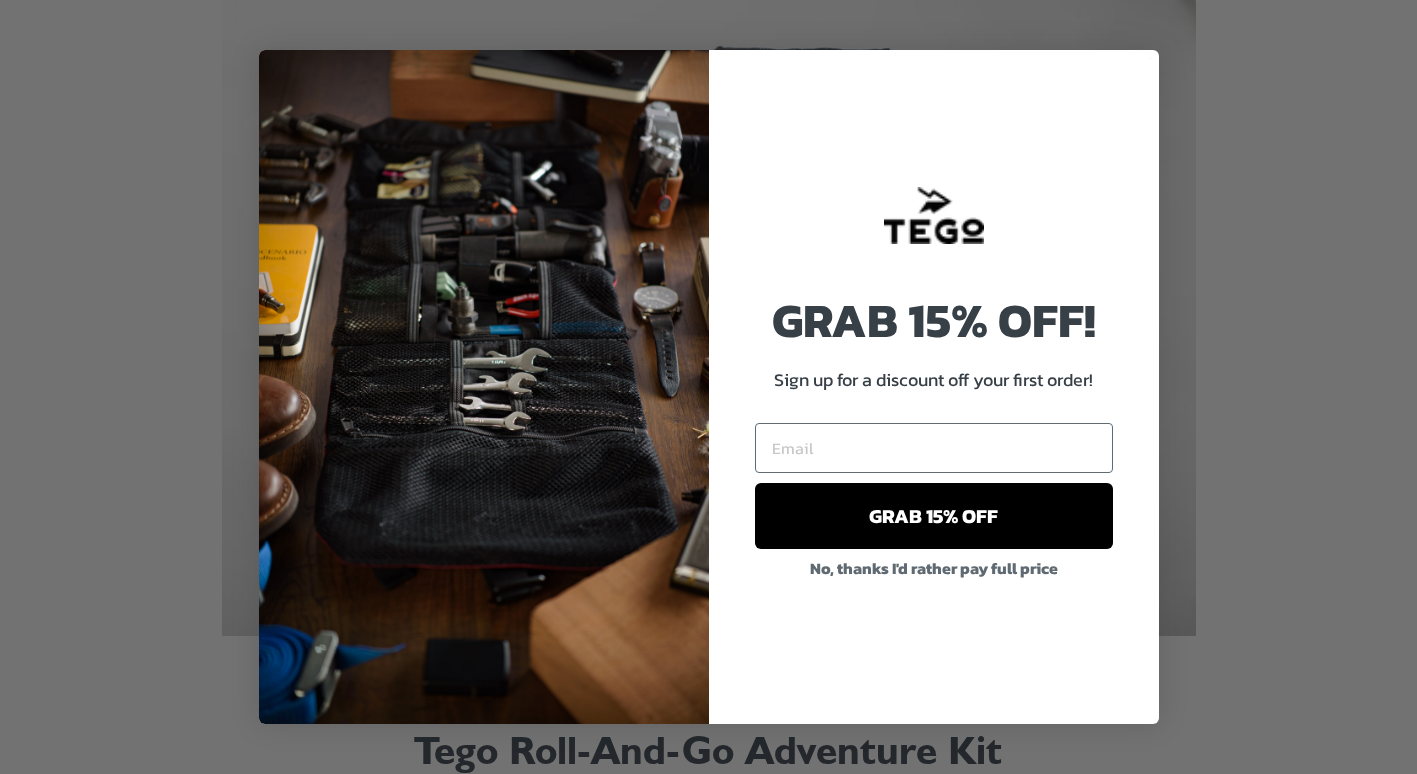 click on "Close dialog GRAB 15% OFF! Sign up for a discount off your first order! GRAB 15% OFF No, thanks I'd rather pay full price Submit" at bounding box center [708, 387] 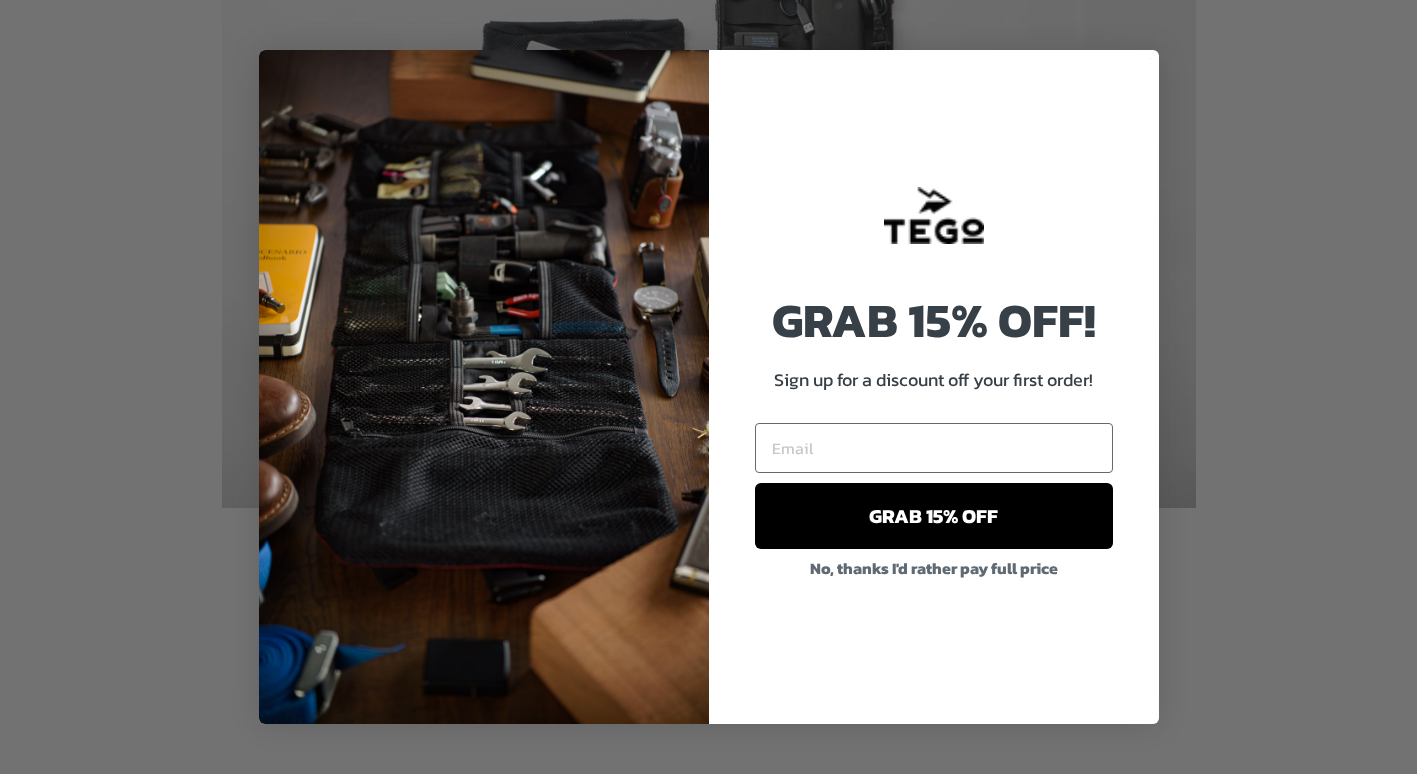 scroll, scrollTop: 400, scrollLeft: 0, axis: vertical 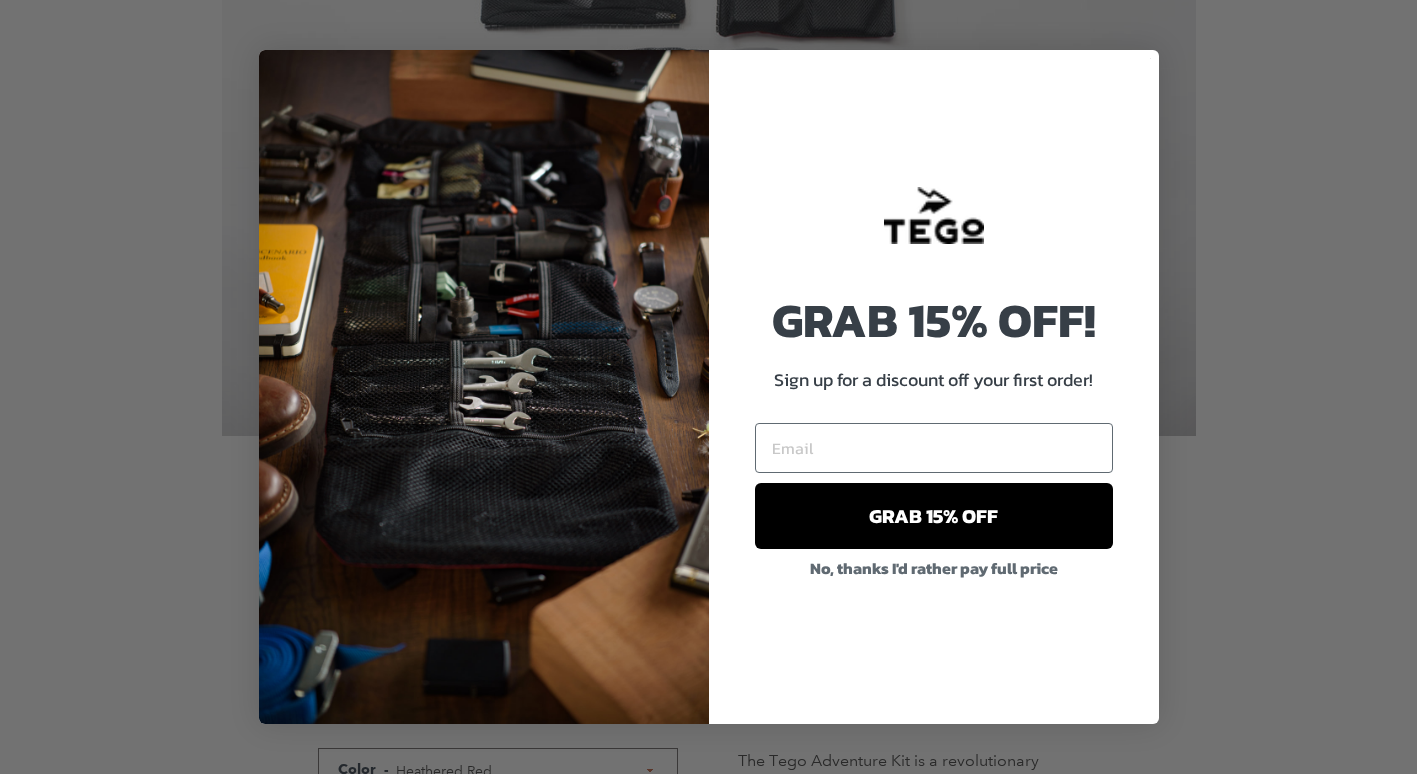 click on "No, thanks I'd rather pay full price" at bounding box center [934, 568] 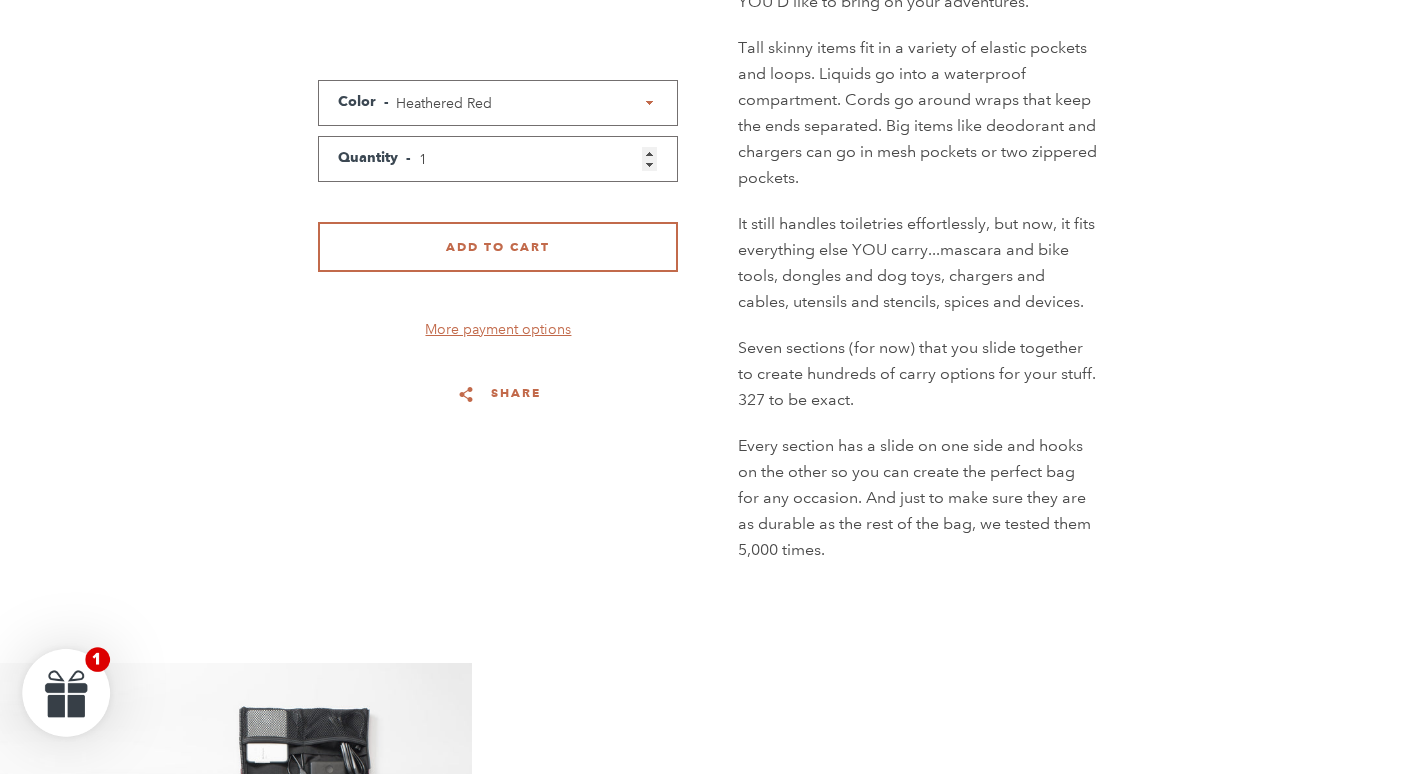 scroll, scrollTop: 2200, scrollLeft: 0, axis: vertical 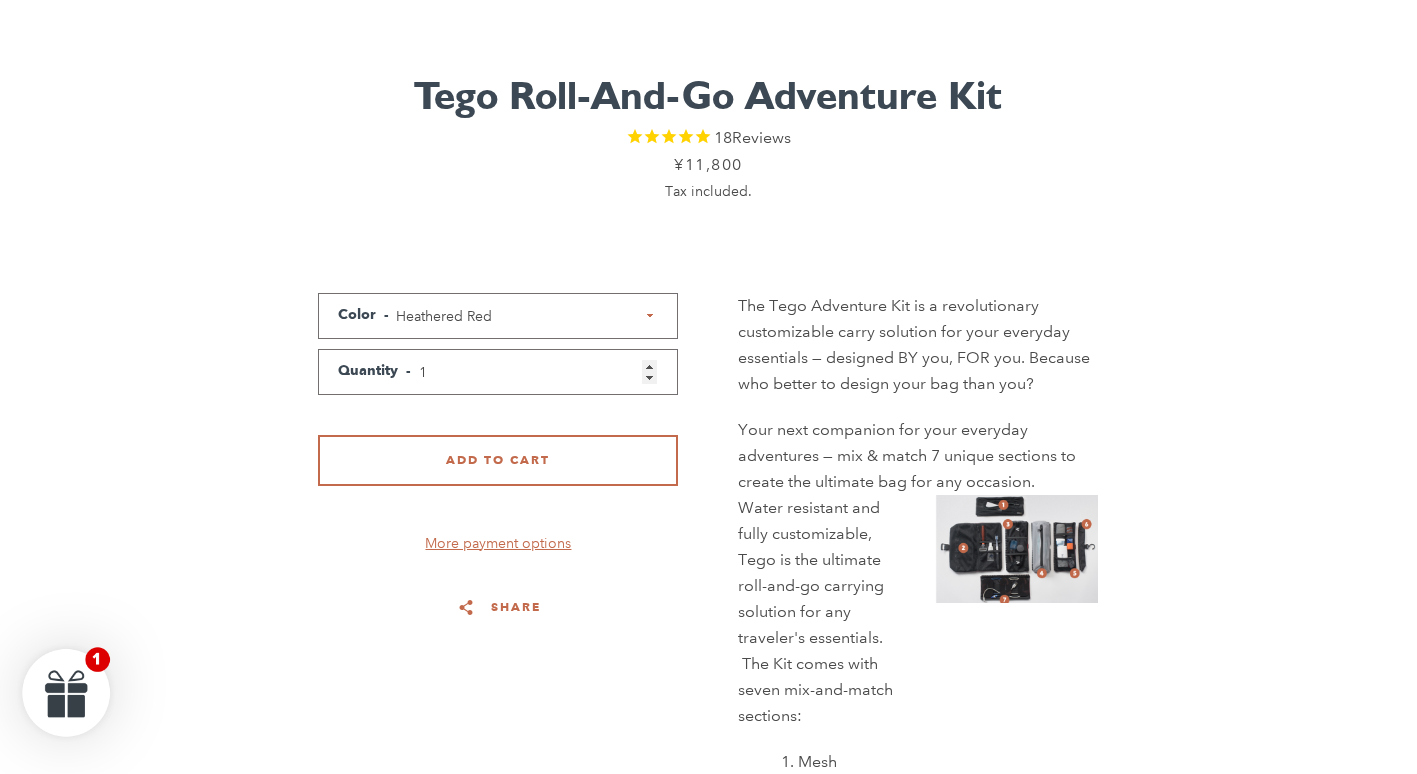 click on "Heathered Red
Heathered Gray" at bounding box center (498, 316) 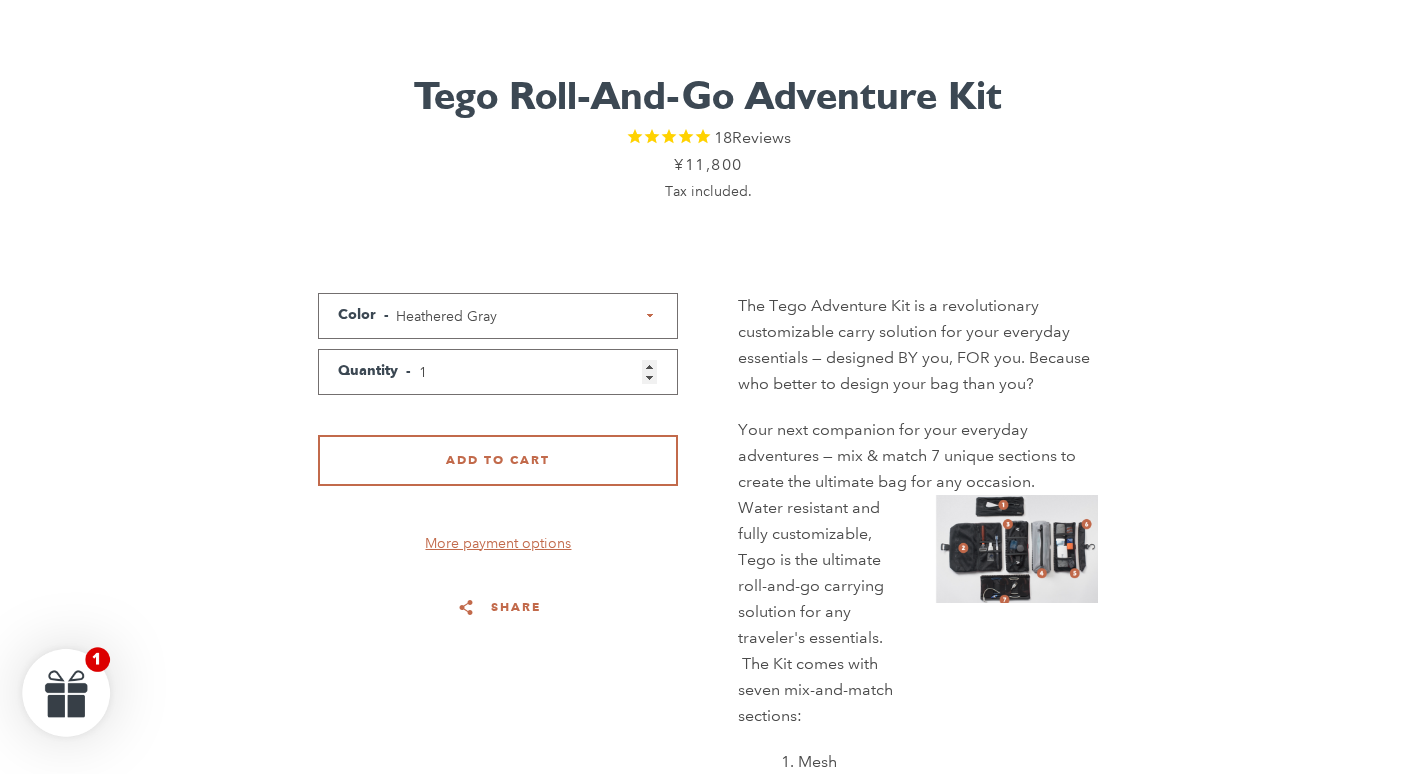 select on "Heathered Gray" 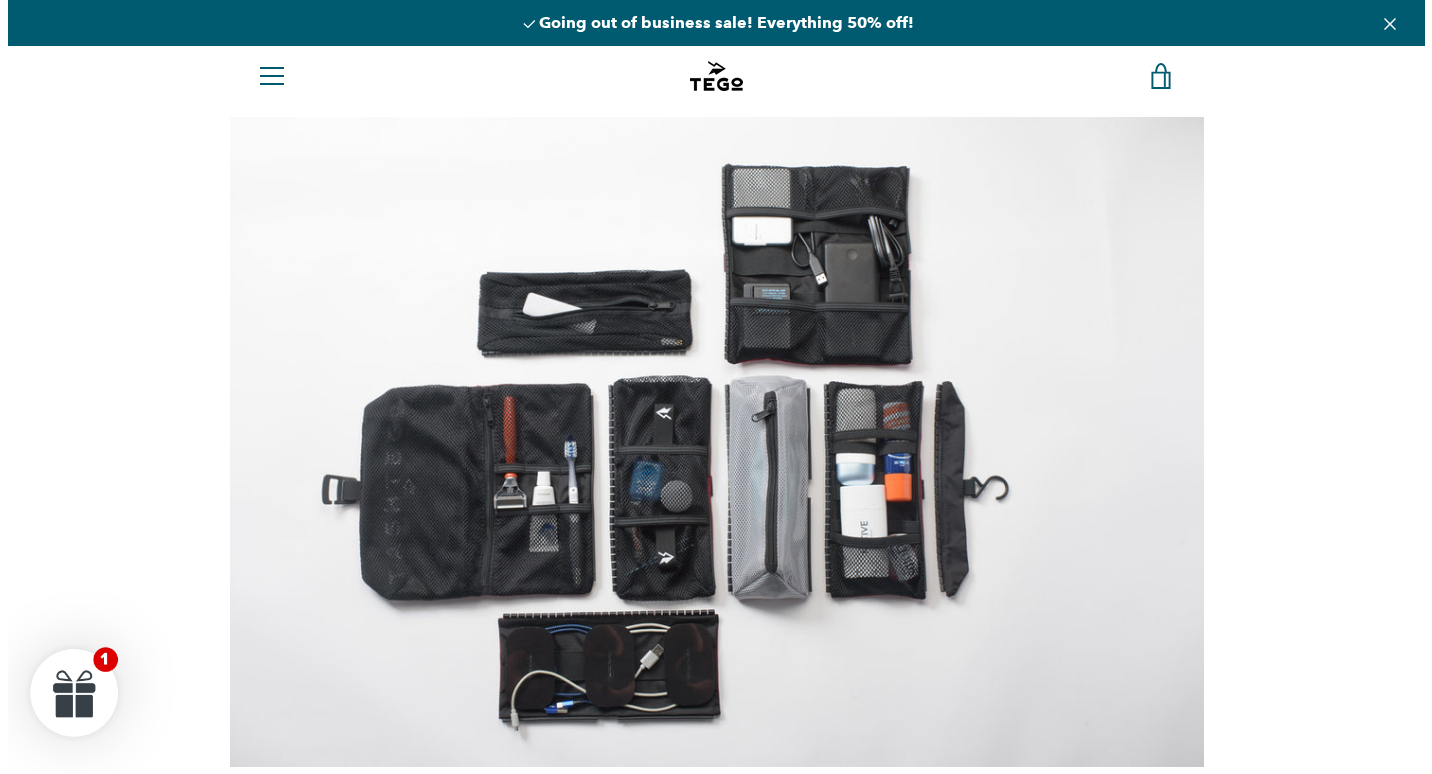 scroll, scrollTop: 0, scrollLeft: 0, axis: both 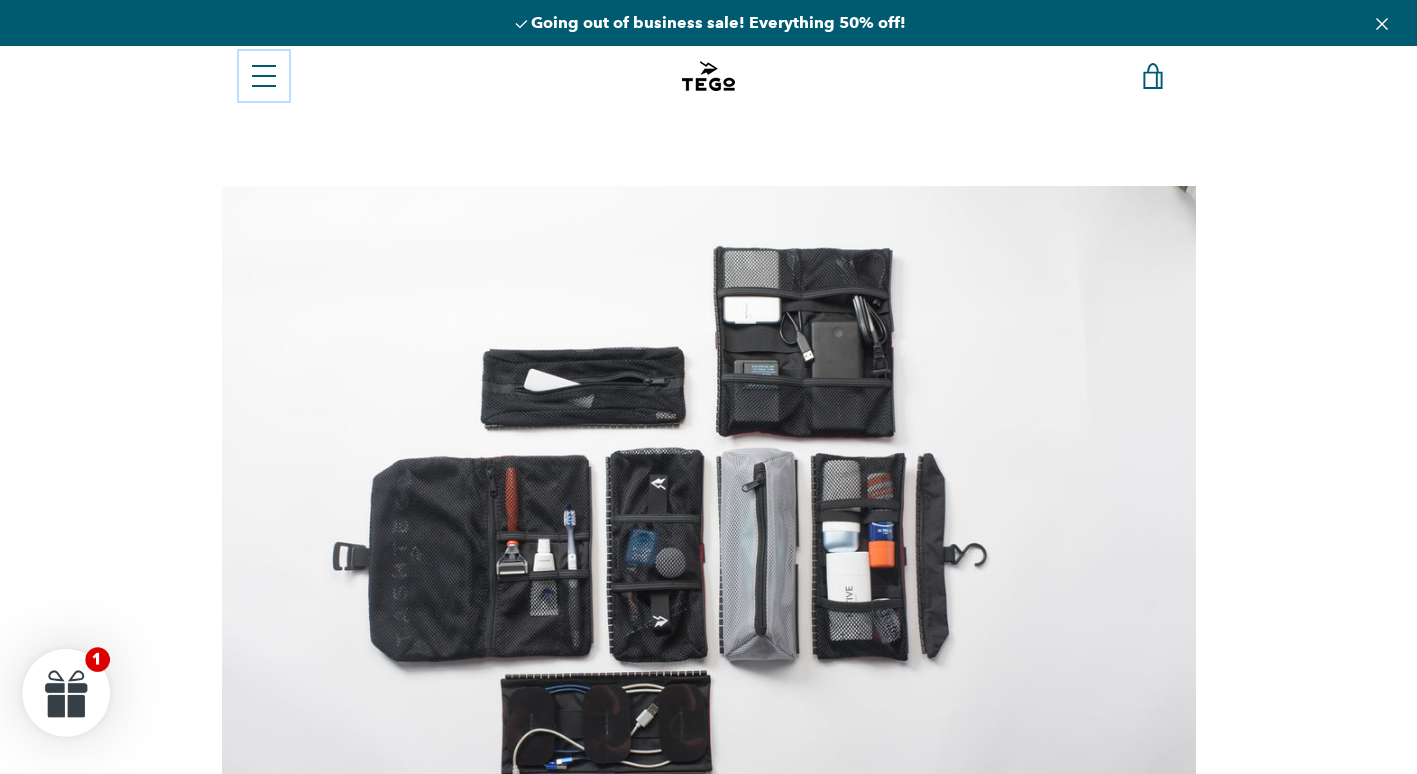 click on "Menu" at bounding box center (264, 76) 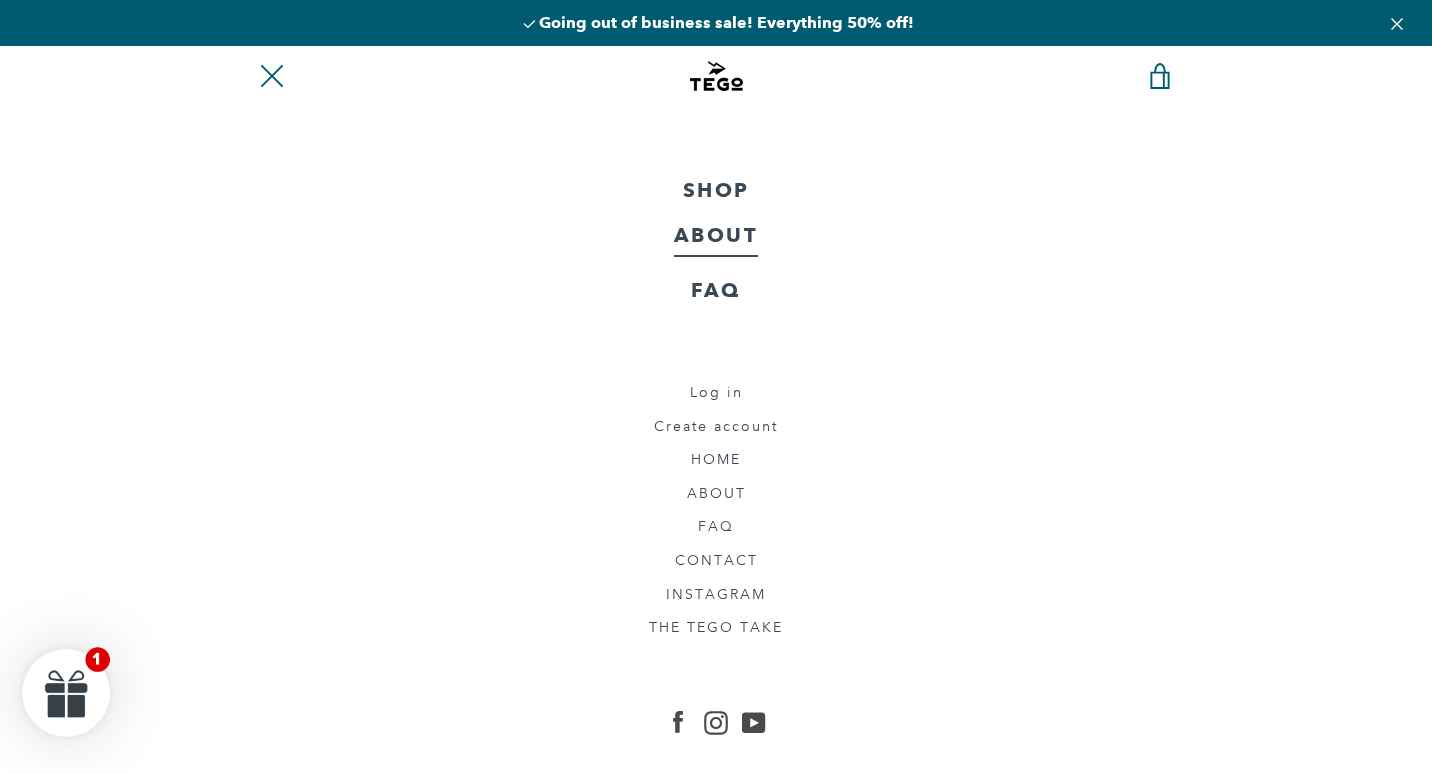 click on "ABOUT" at bounding box center [716, 236] 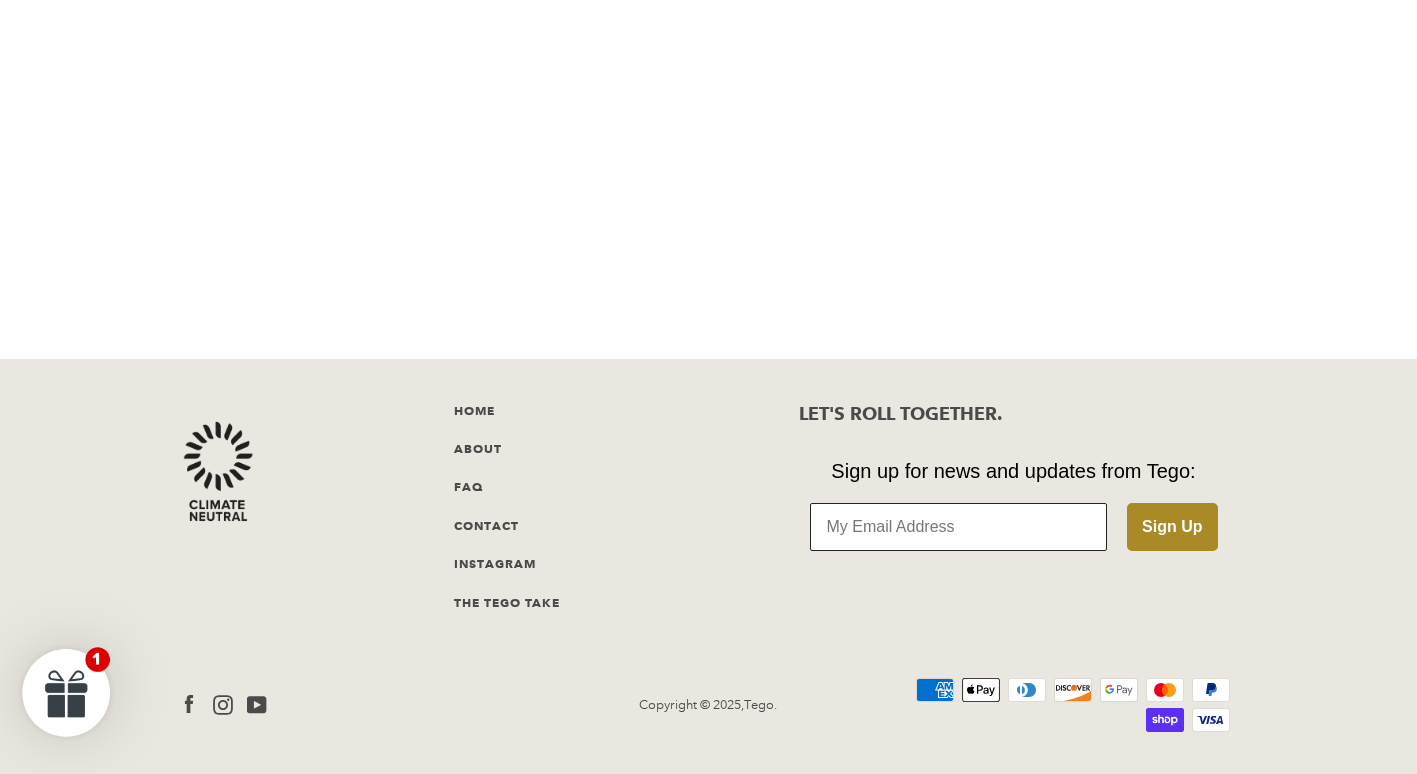 scroll, scrollTop: 2863, scrollLeft: 0, axis: vertical 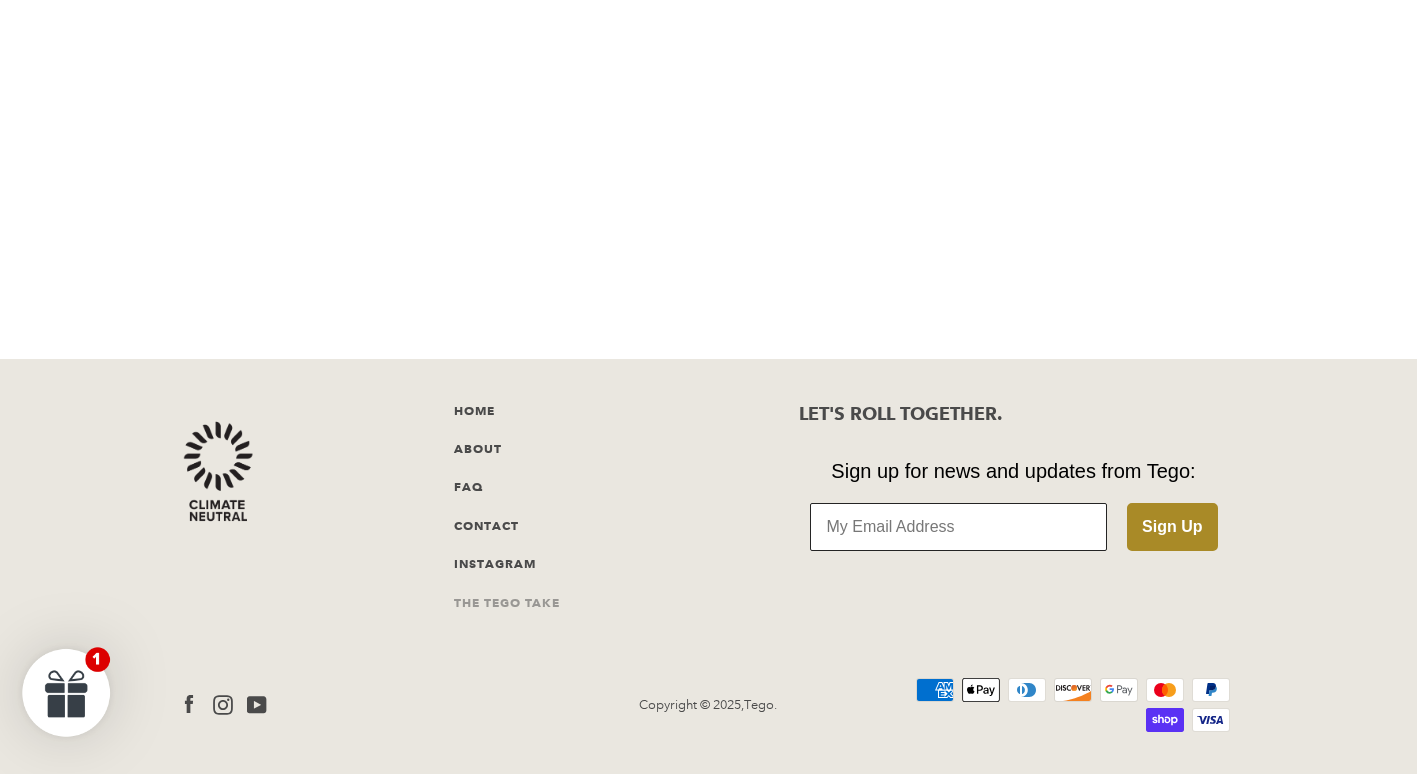 click on "THE TEGO TAKE" at bounding box center [507, 602] 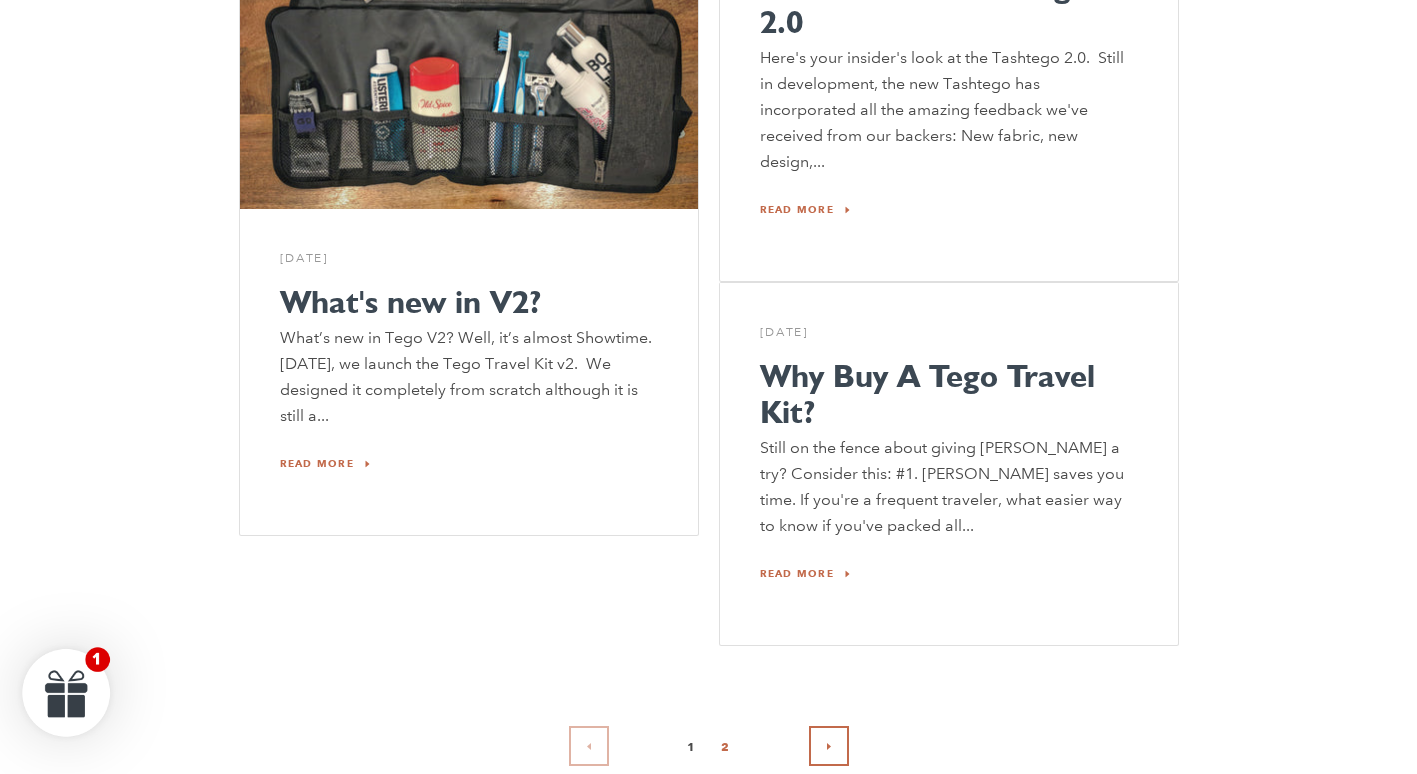 scroll, scrollTop: 2300, scrollLeft: 0, axis: vertical 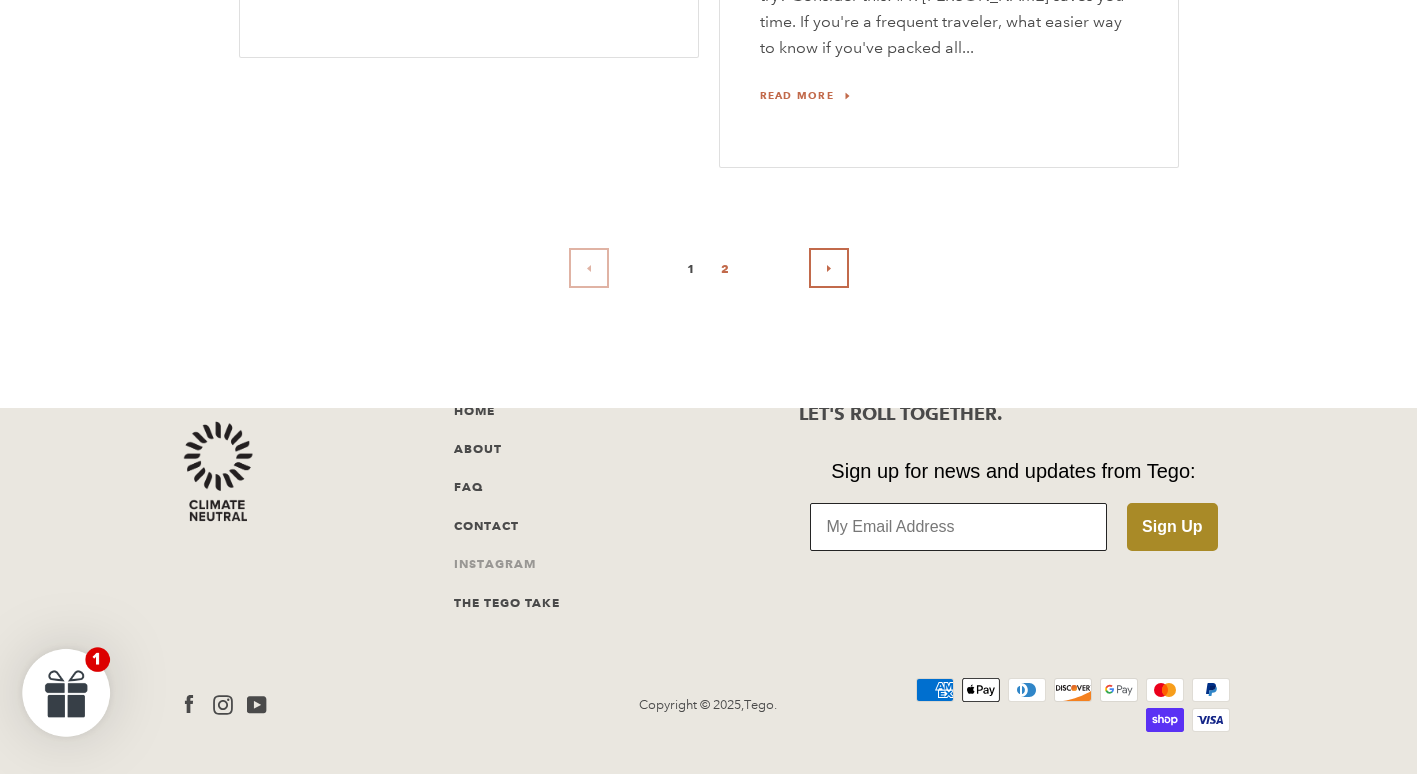 click on "INSTAGRAM" at bounding box center [495, 563] 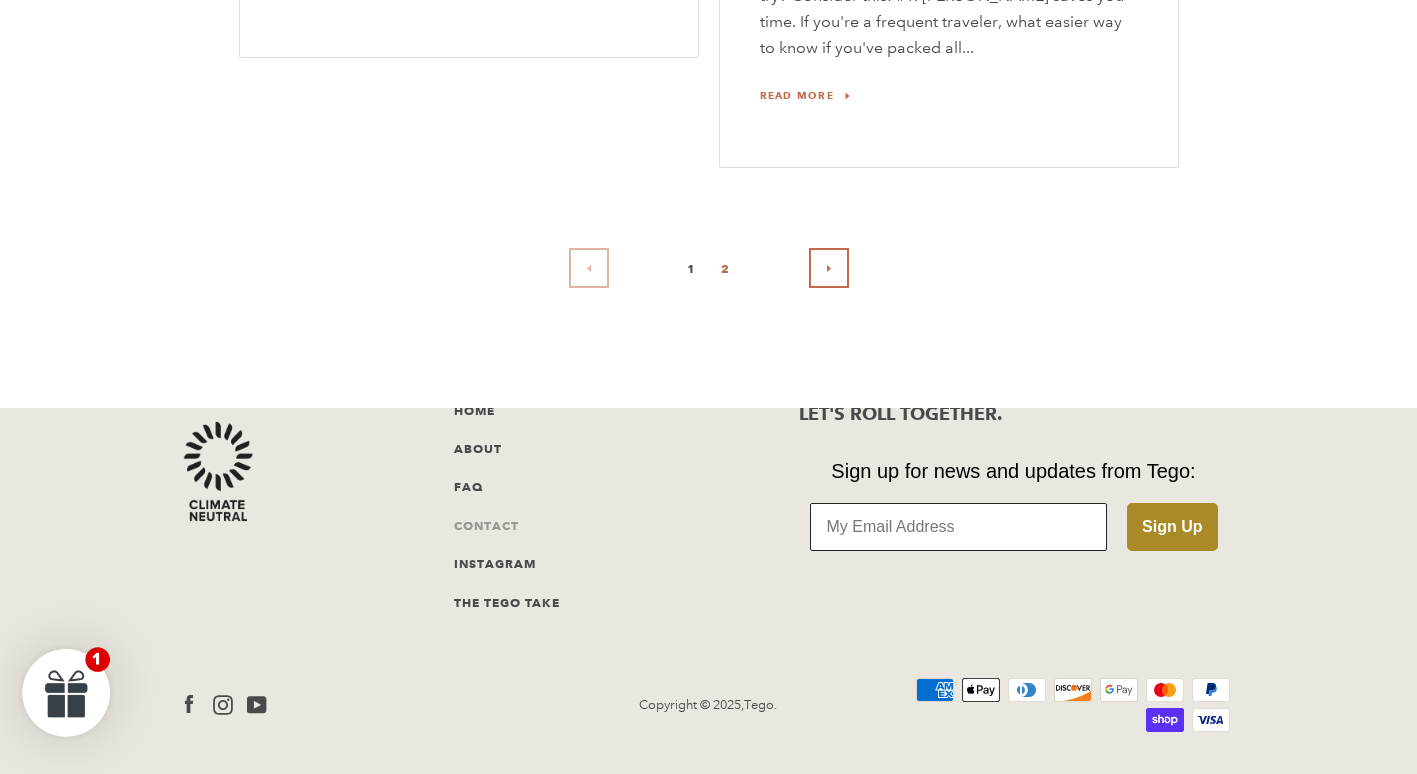 click on "CONTACT" at bounding box center (486, 525) 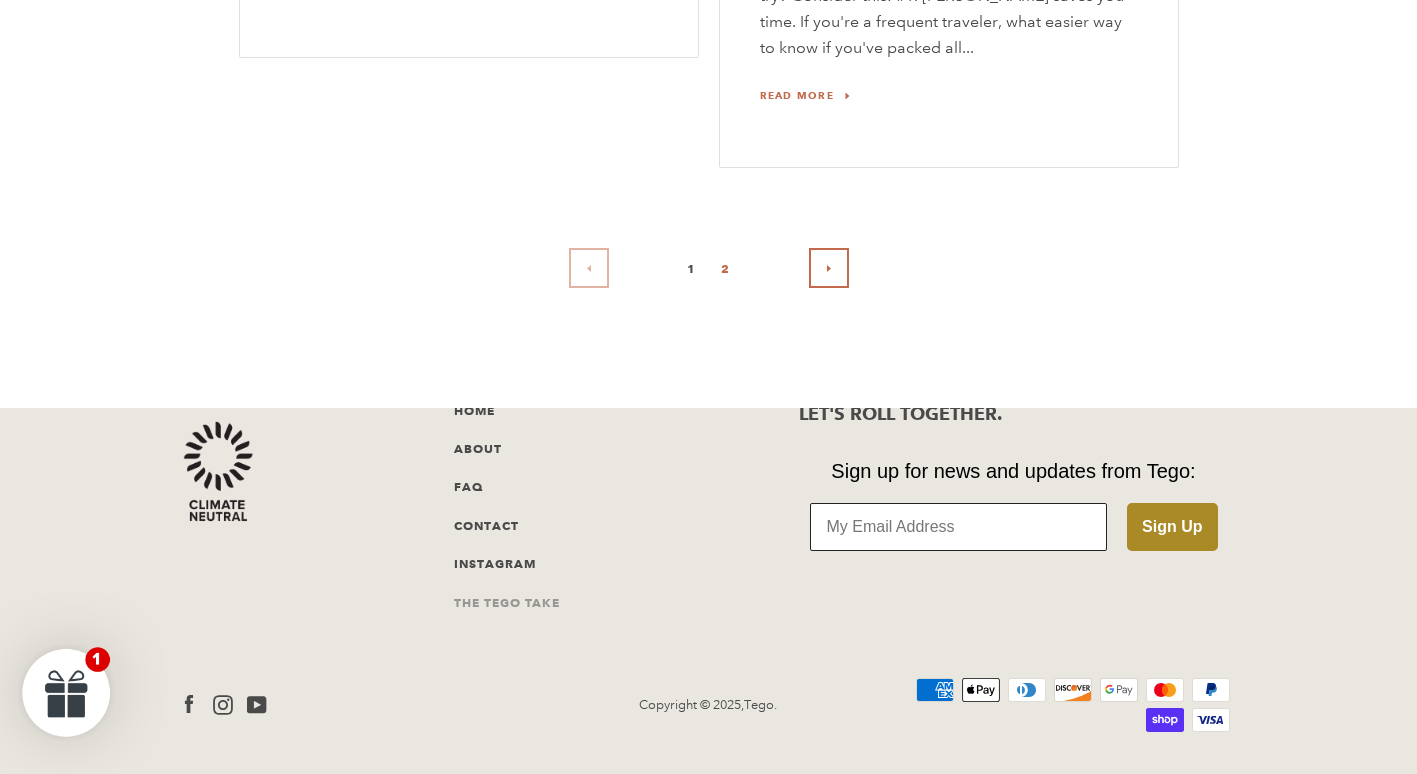 click on "THE TEGO TAKE" at bounding box center [507, 602] 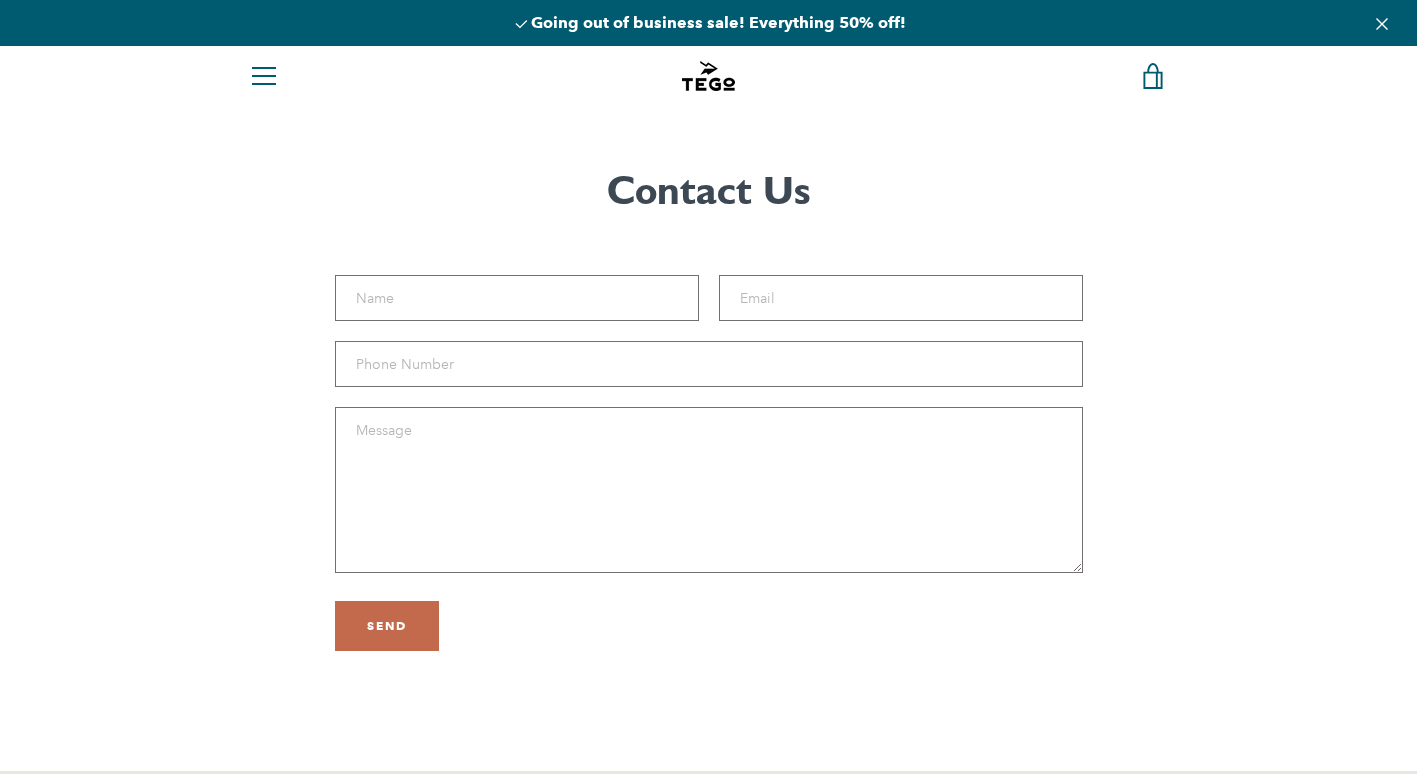 scroll, scrollTop: 0, scrollLeft: 0, axis: both 